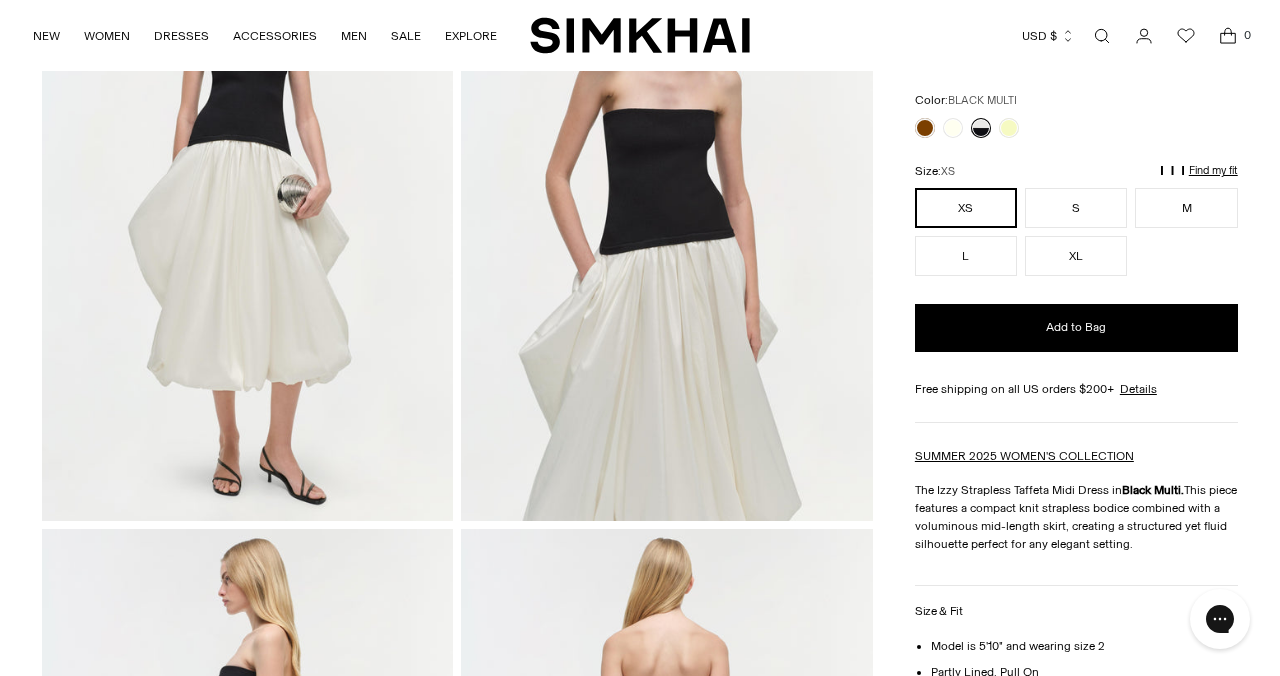 scroll, scrollTop: 23, scrollLeft: 0, axis: vertical 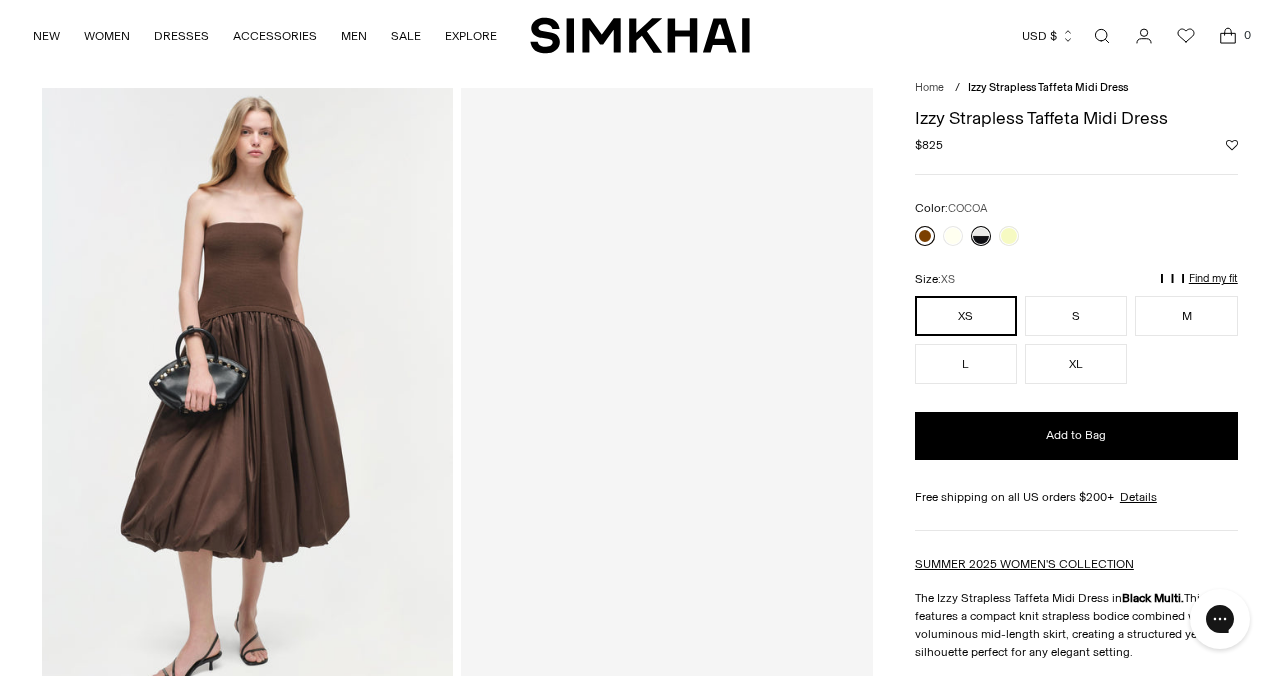 click at bounding box center [925, 236] 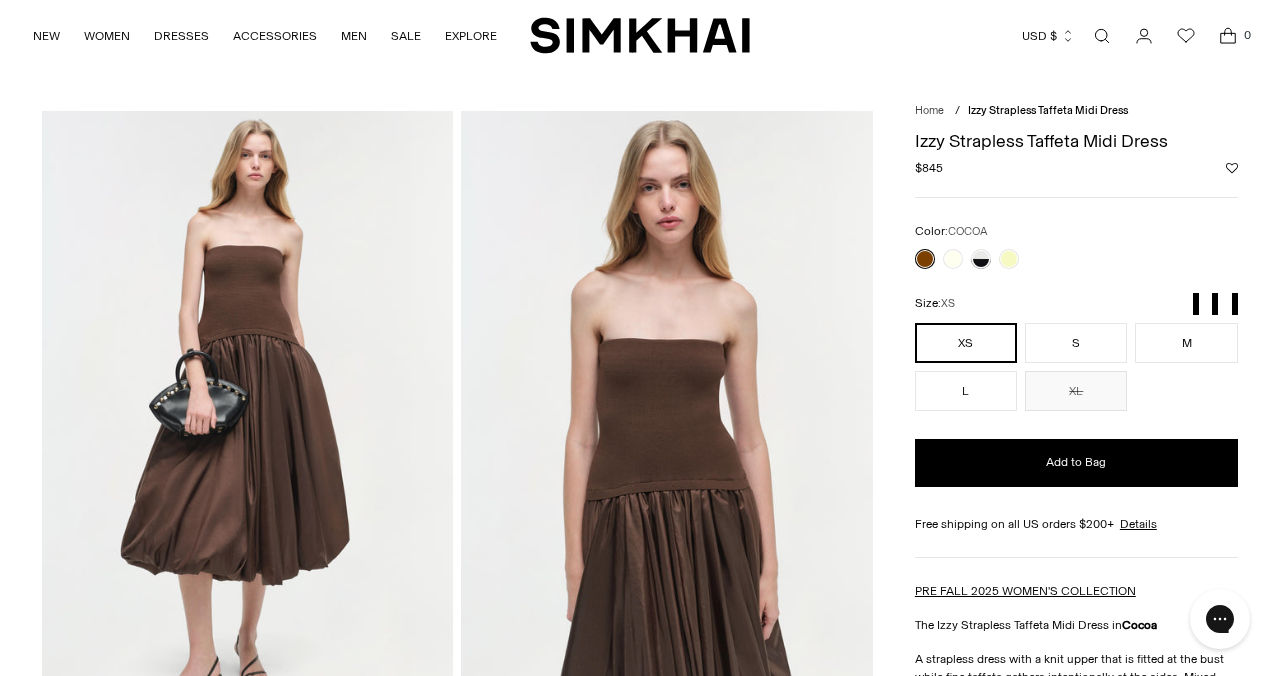 scroll, scrollTop: 0, scrollLeft: 0, axis: both 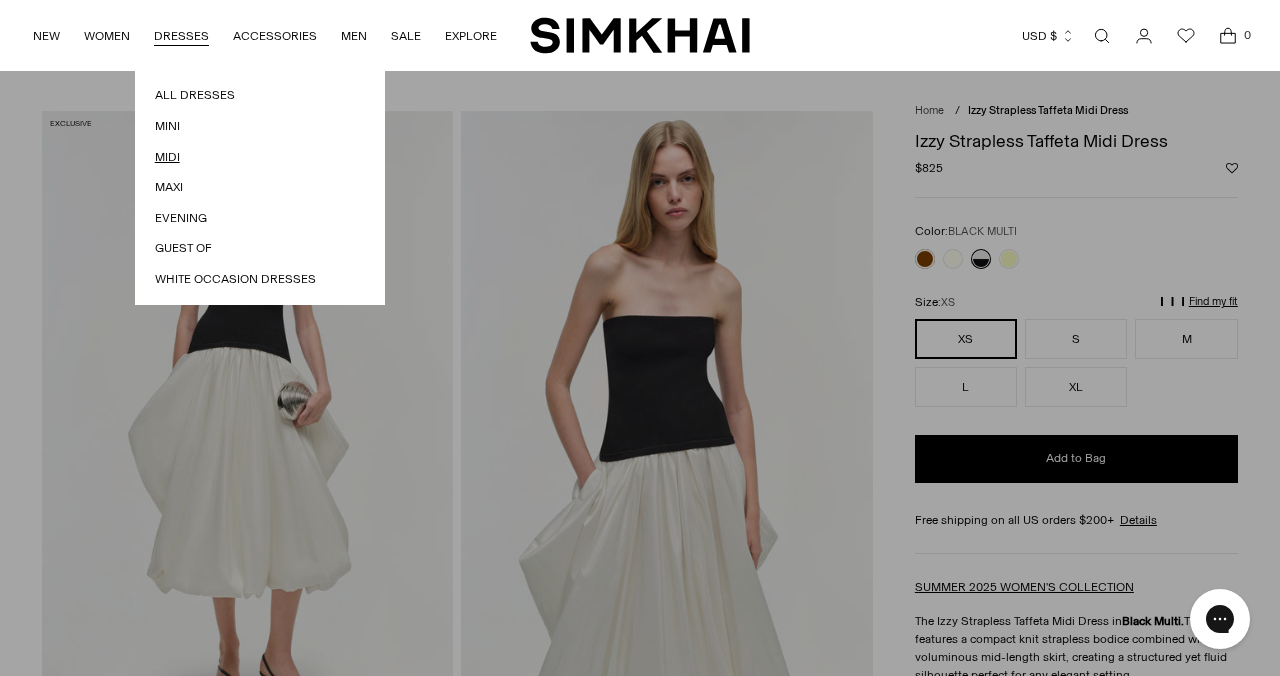 click on "Midi" at bounding box center (260, 157) 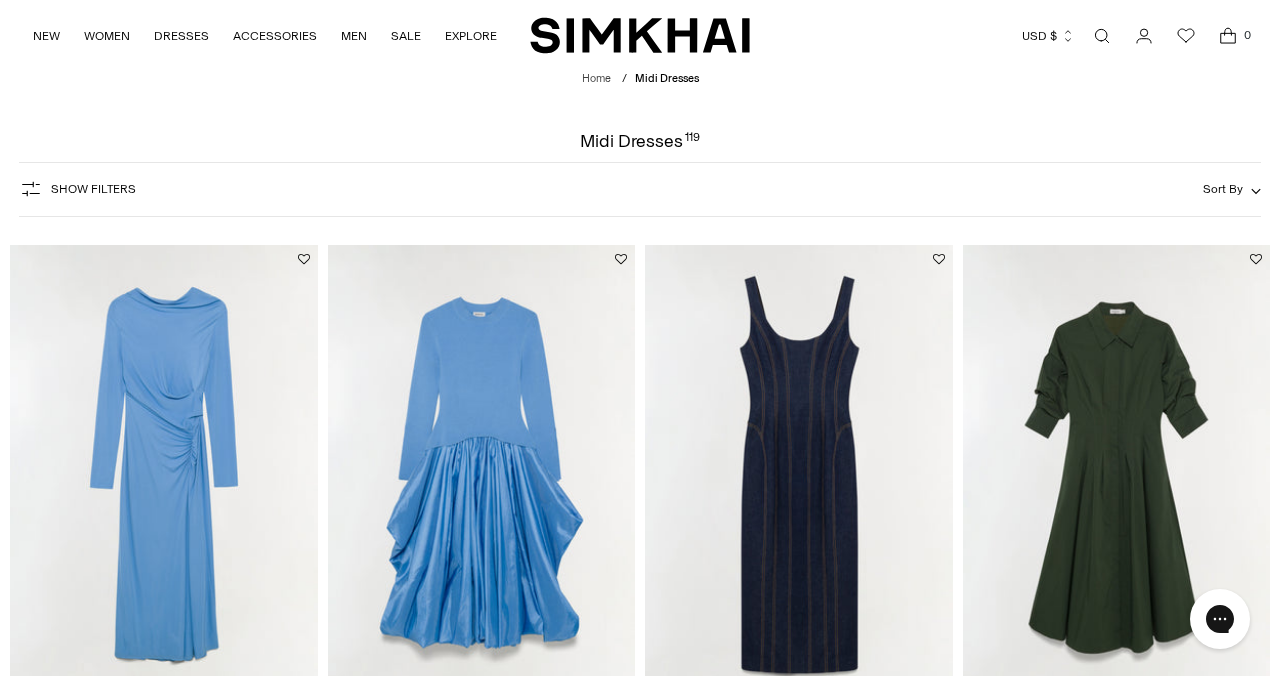 scroll, scrollTop: 84, scrollLeft: 0, axis: vertical 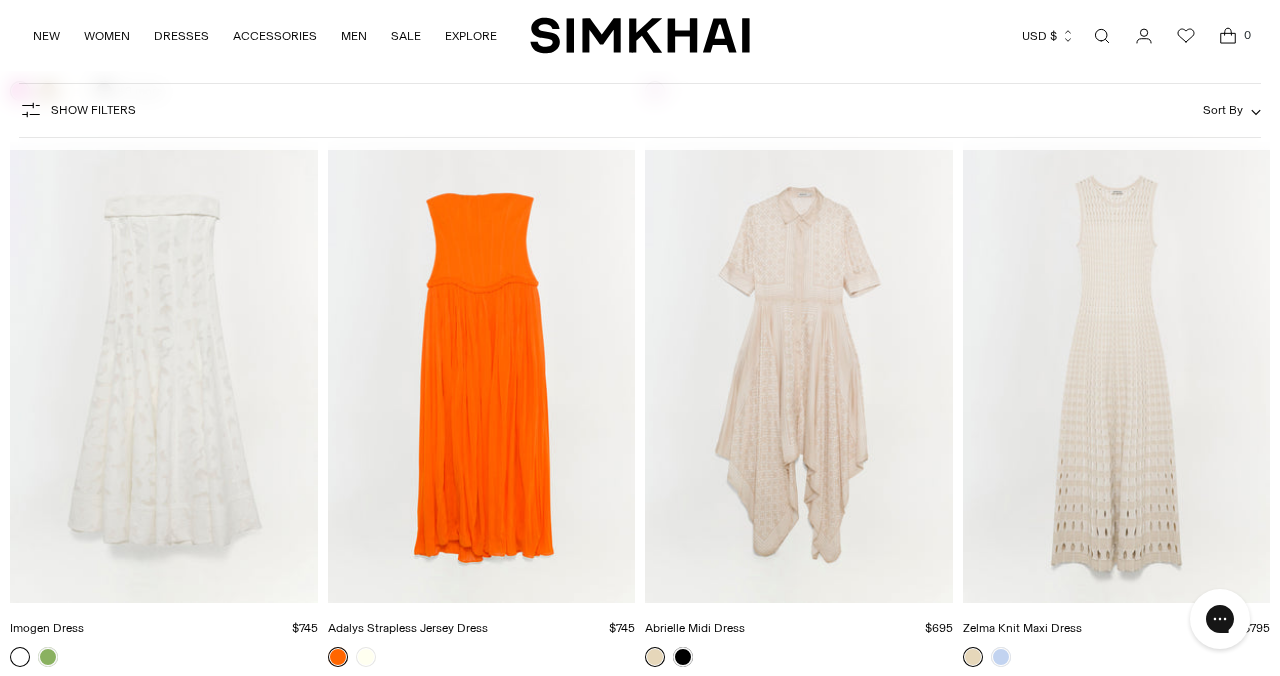 click at bounding box center [0, 0] 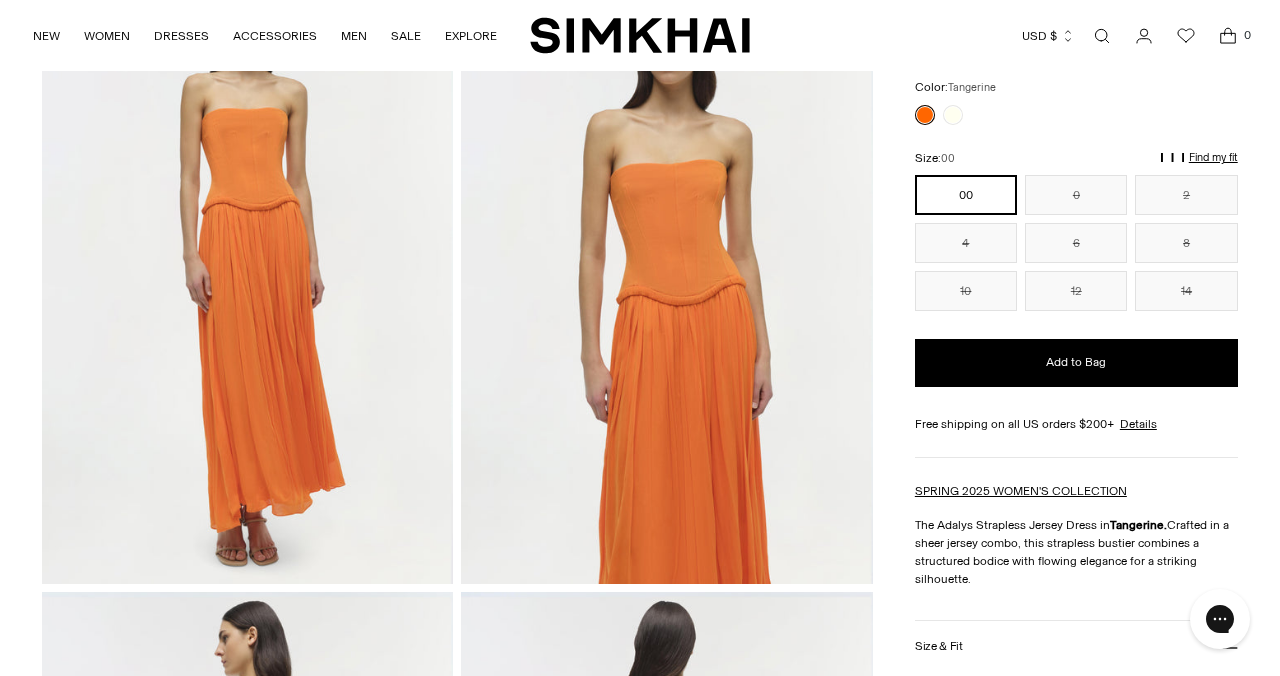 scroll, scrollTop: 284, scrollLeft: 0, axis: vertical 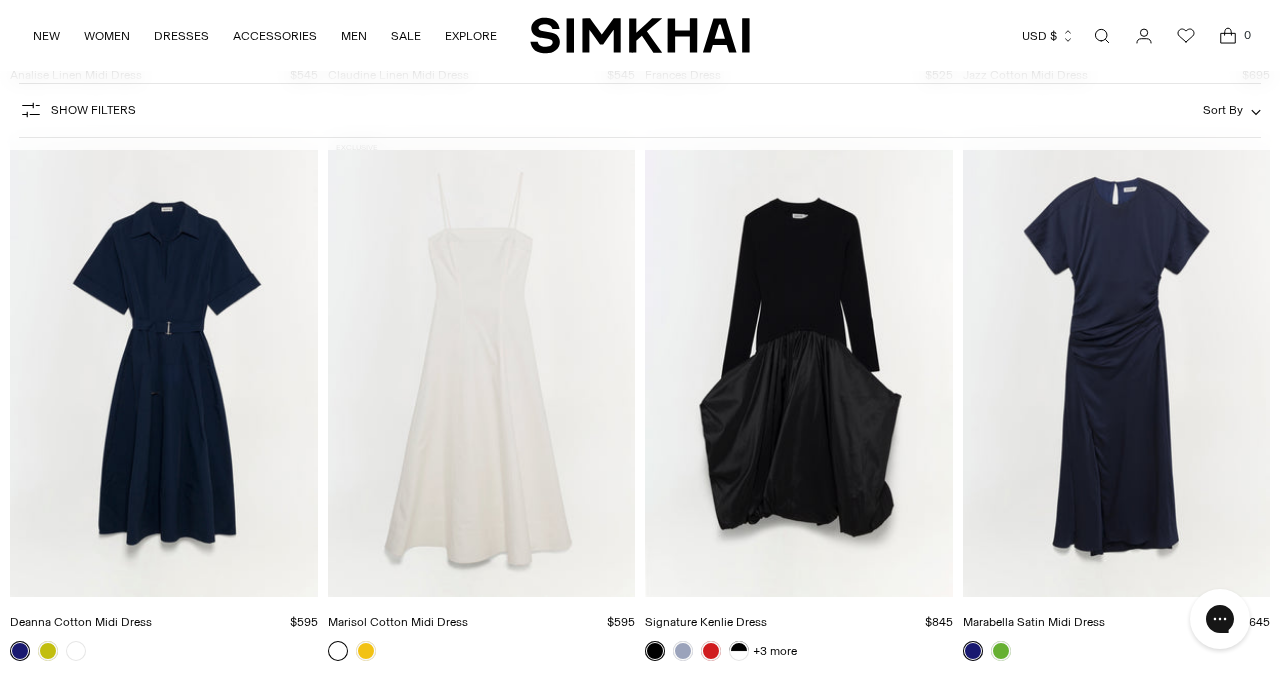 click at bounding box center [0, 0] 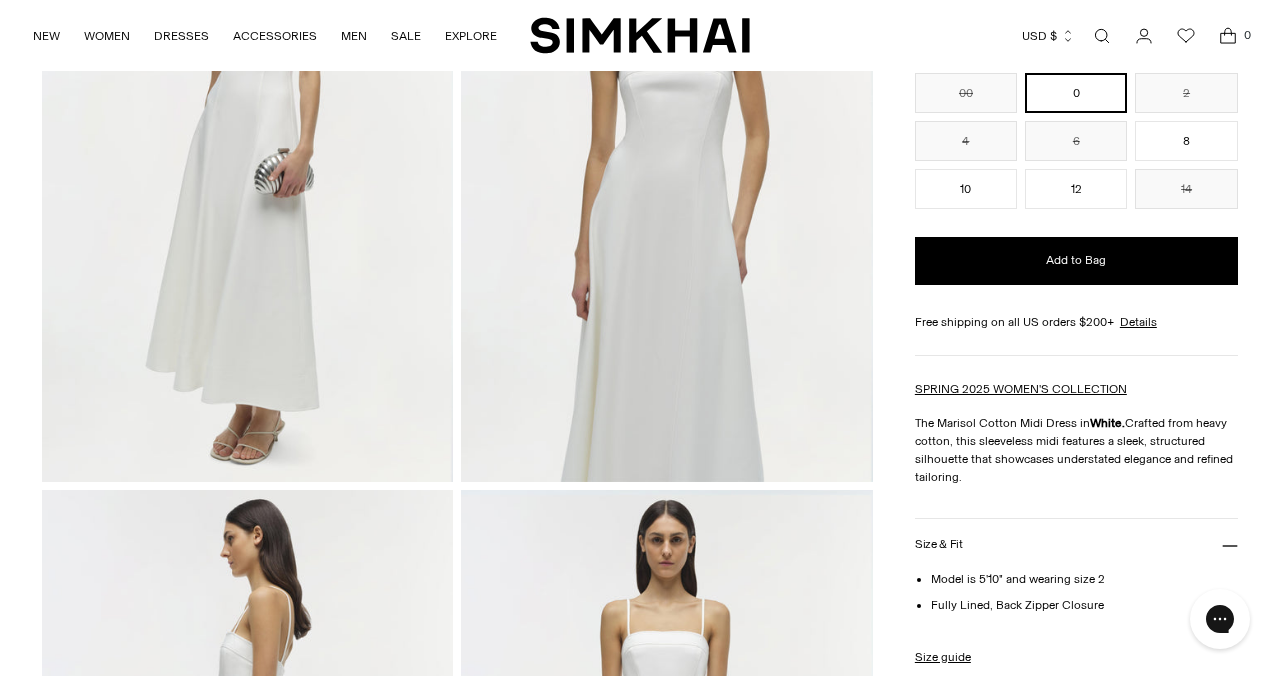 scroll, scrollTop: 956, scrollLeft: 0, axis: vertical 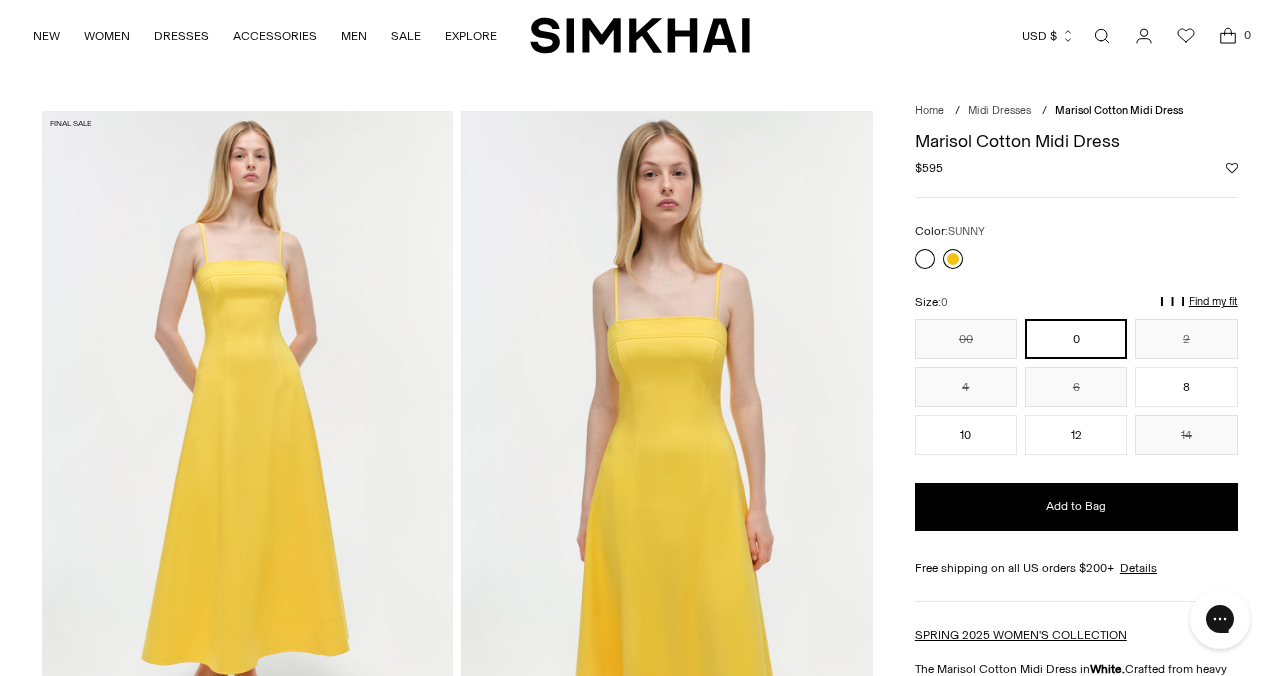 click at bounding box center (953, 259) 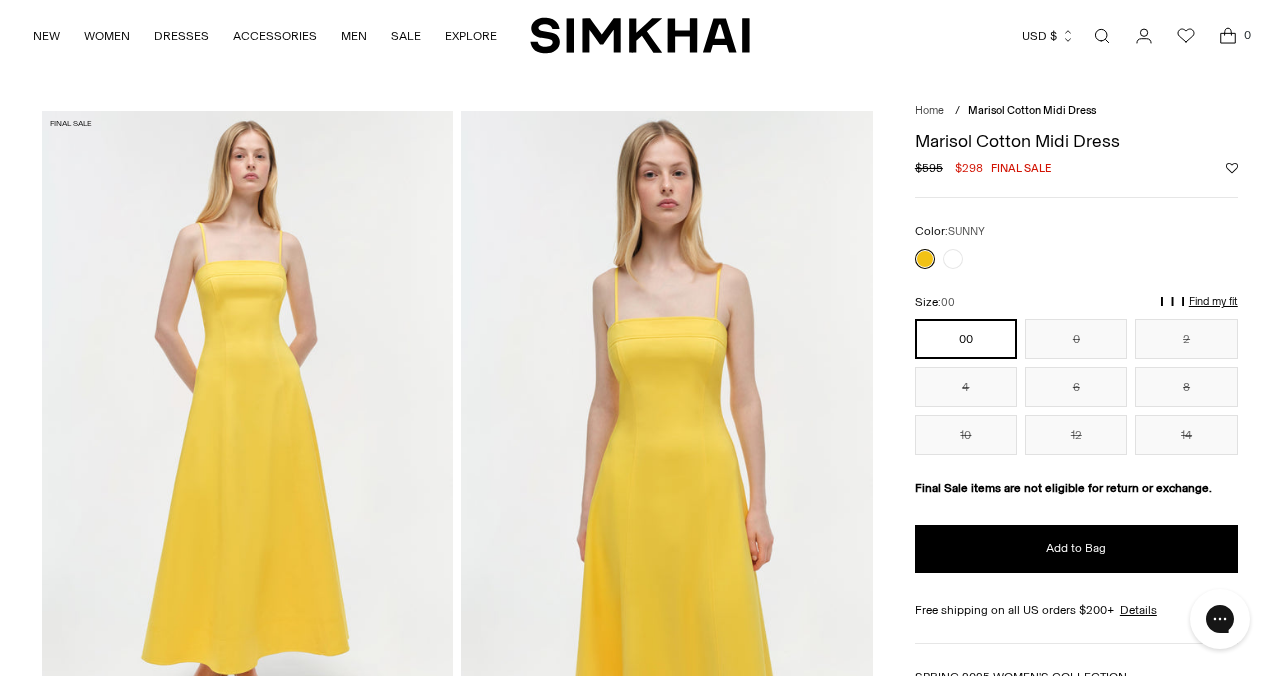 scroll, scrollTop: 126, scrollLeft: 0, axis: vertical 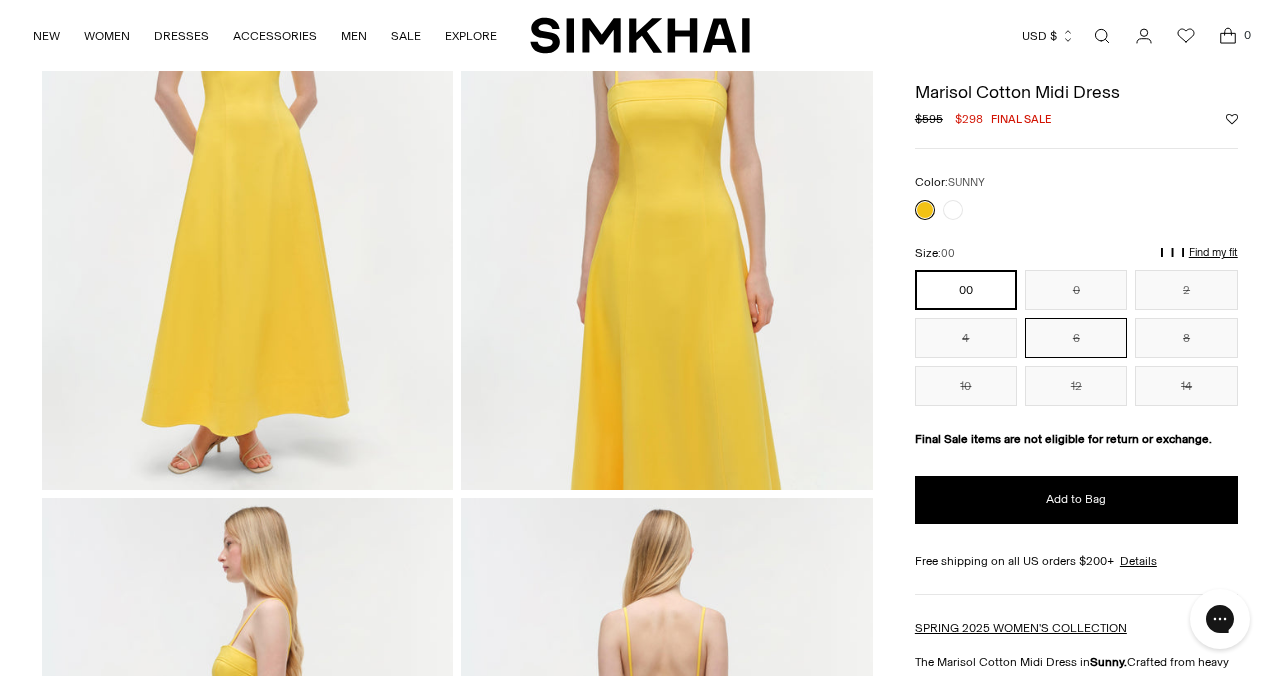 click on "6" at bounding box center (1076, 338) 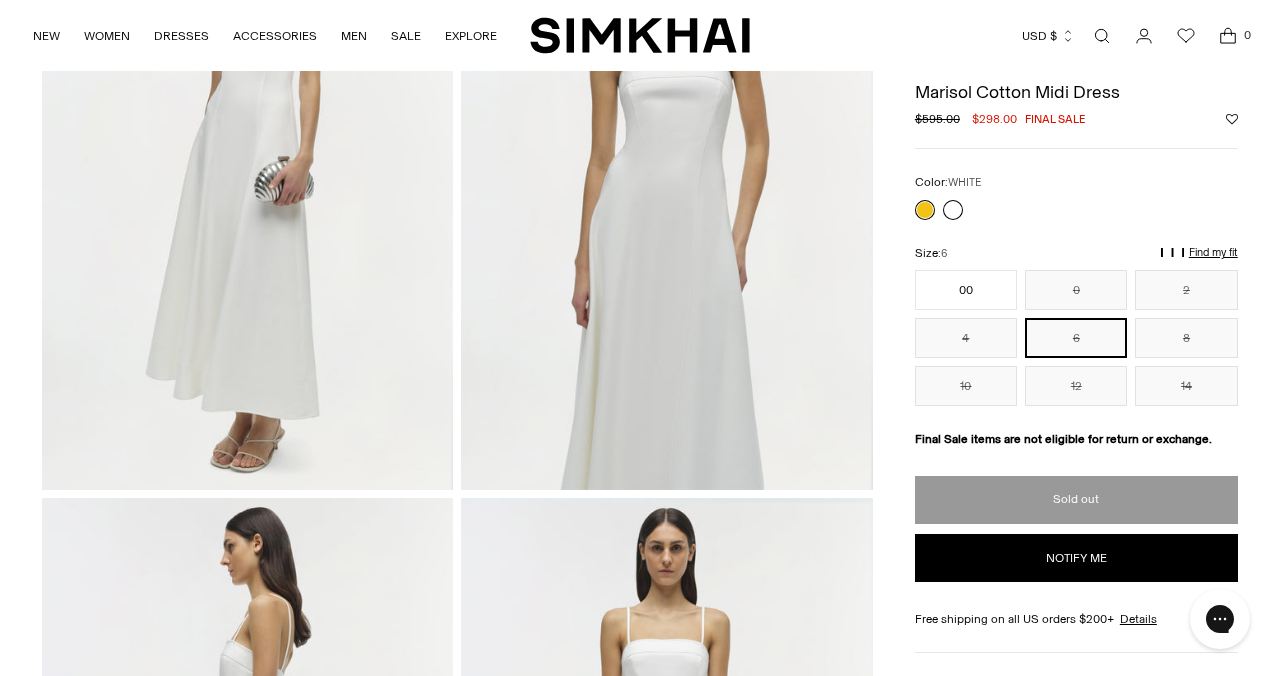 click at bounding box center (953, 210) 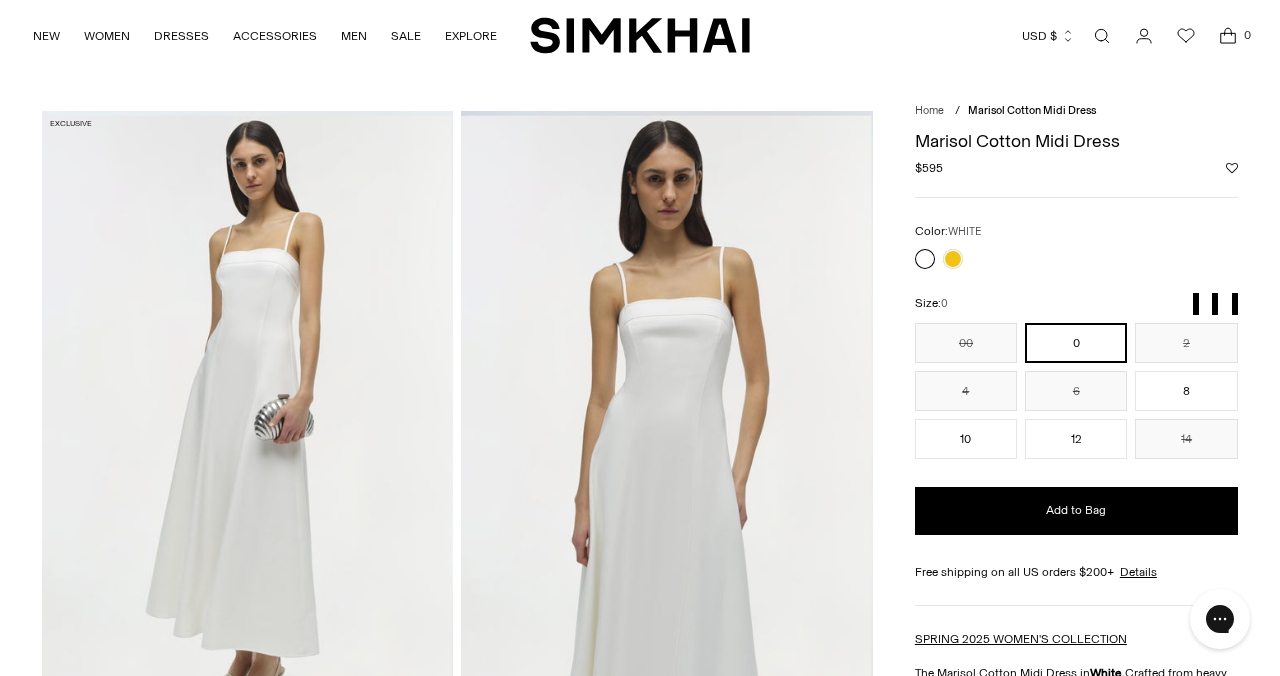 scroll, scrollTop: 0, scrollLeft: 0, axis: both 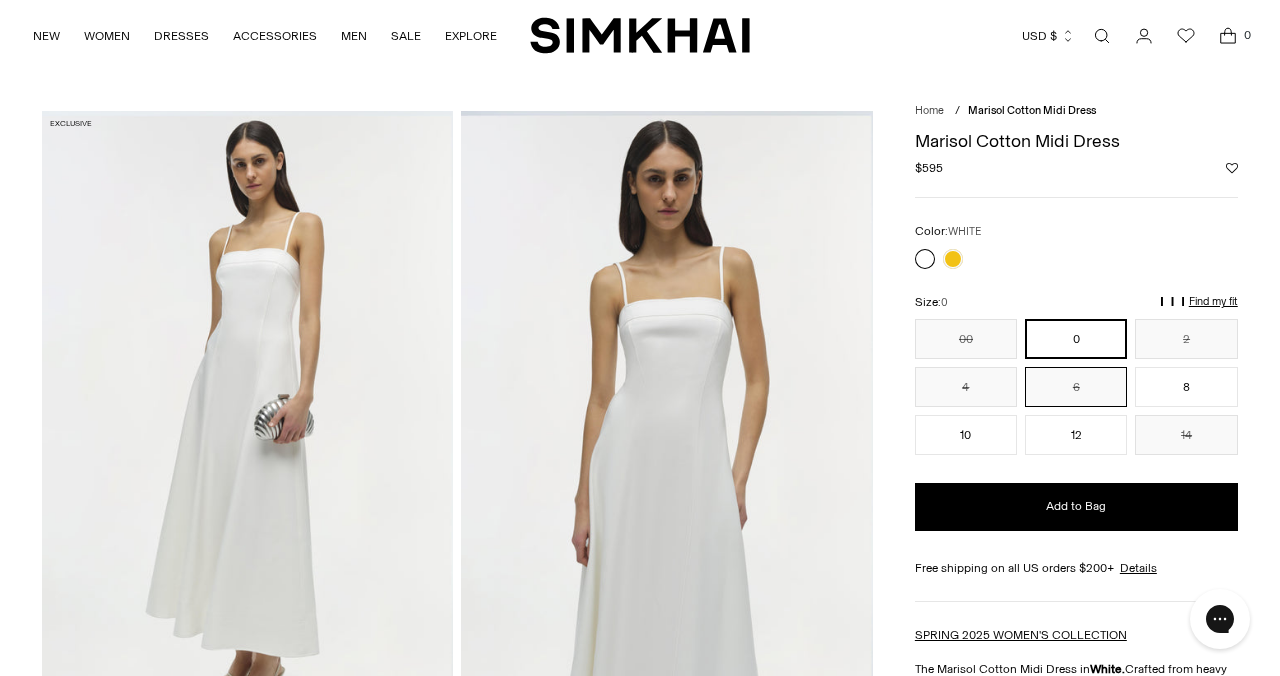 click on "6" at bounding box center (1076, 387) 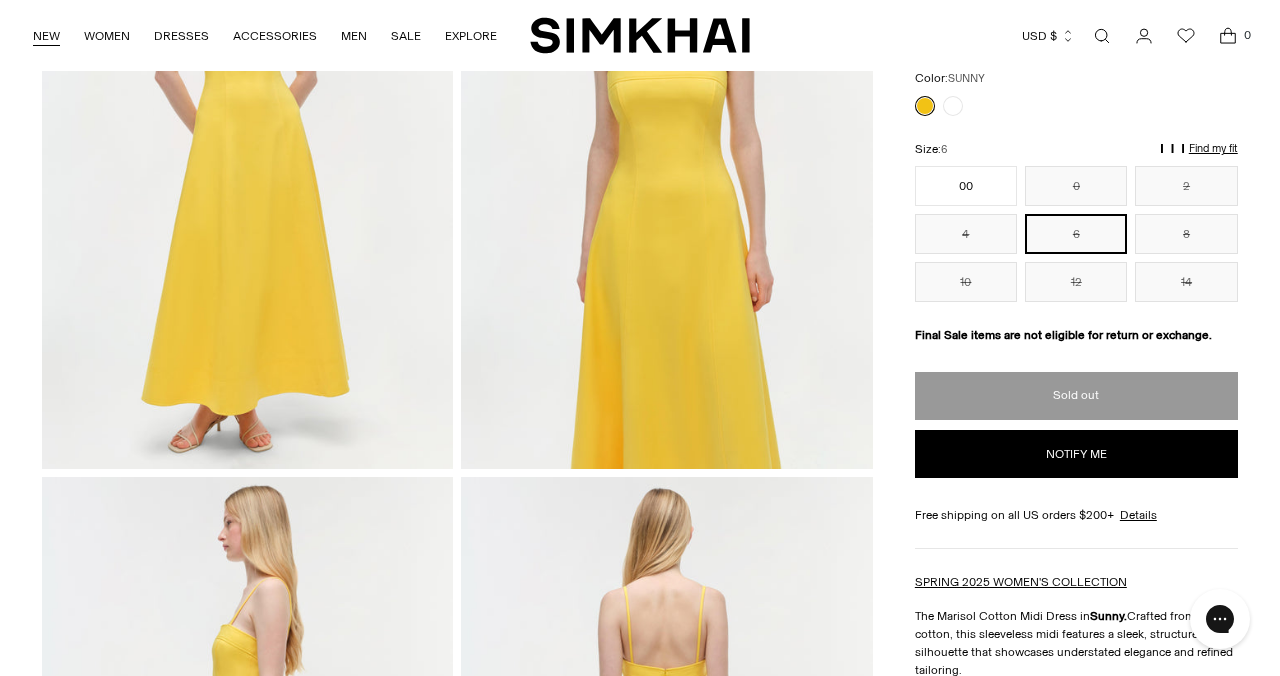 scroll, scrollTop: 277, scrollLeft: 0, axis: vertical 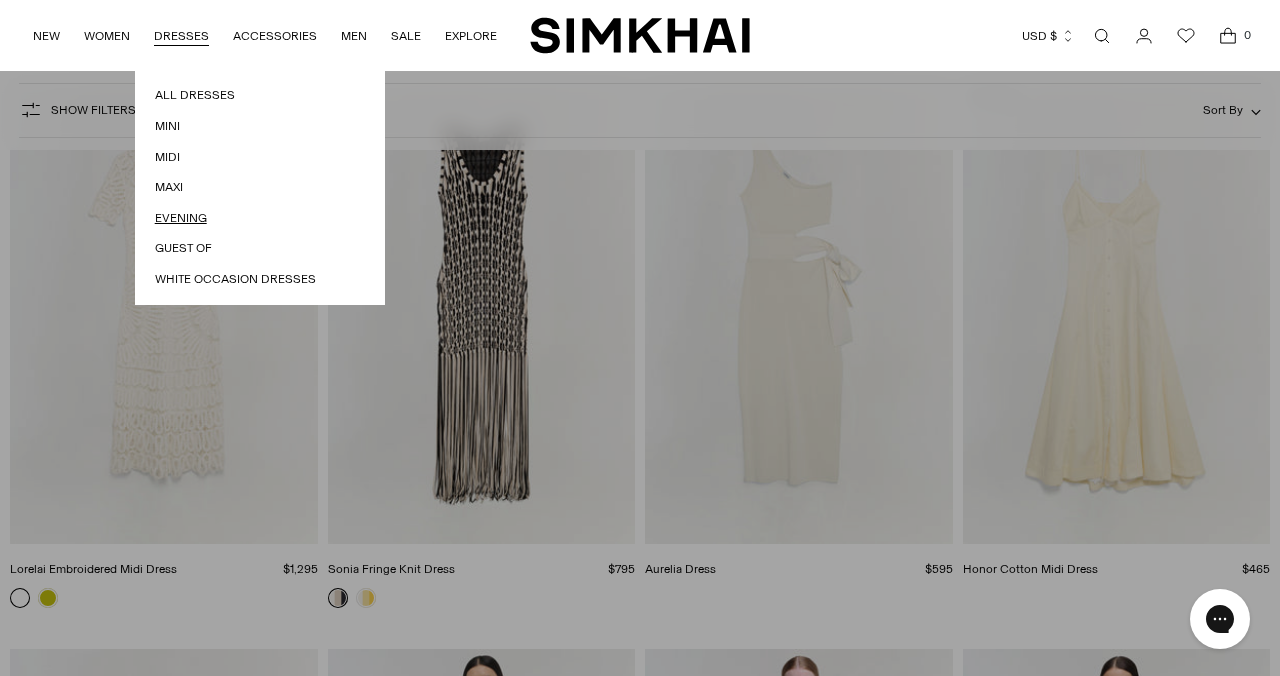 click on "Evening" at bounding box center (260, 218) 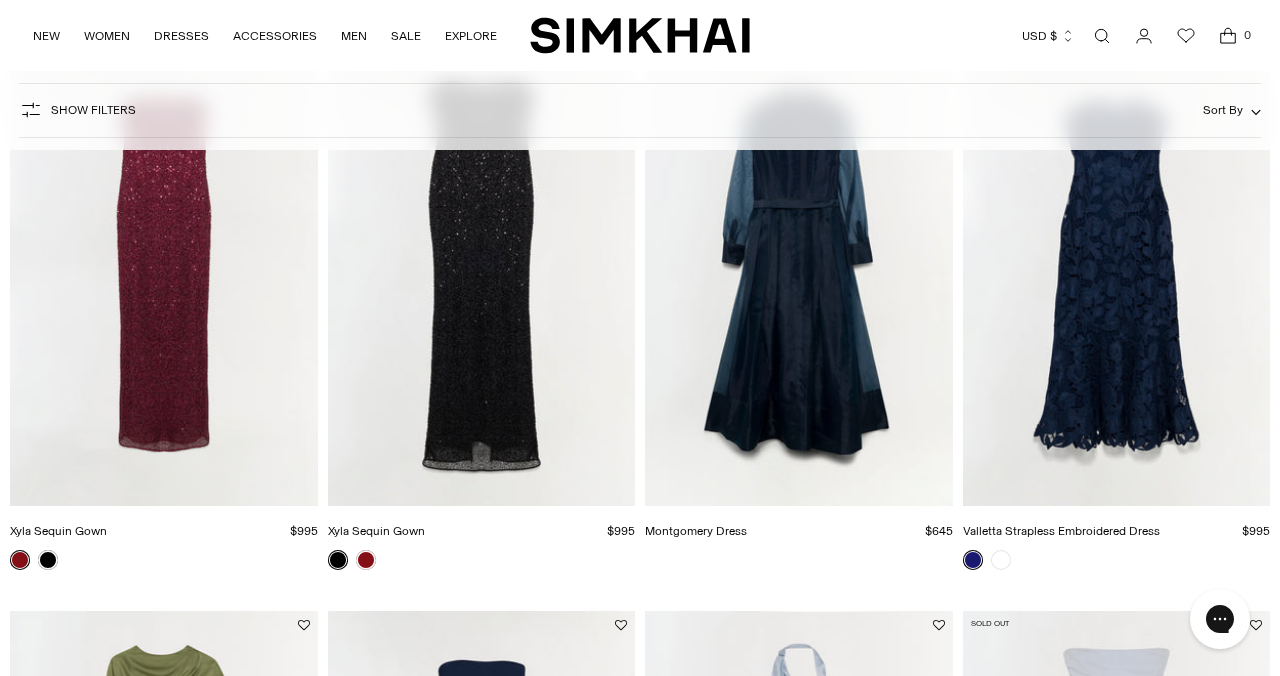 scroll, scrollTop: 220, scrollLeft: 0, axis: vertical 